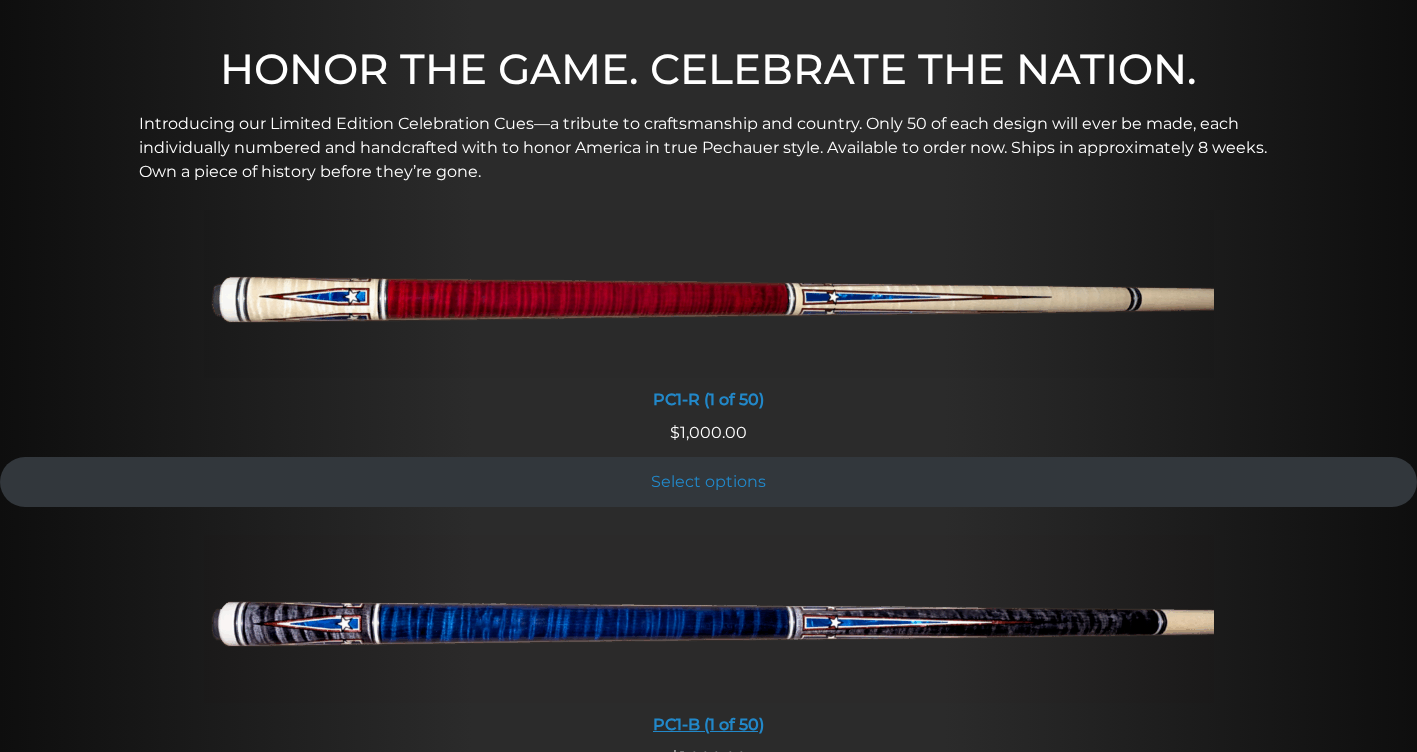 scroll, scrollTop: 0, scrollLeft: 0, axis: both 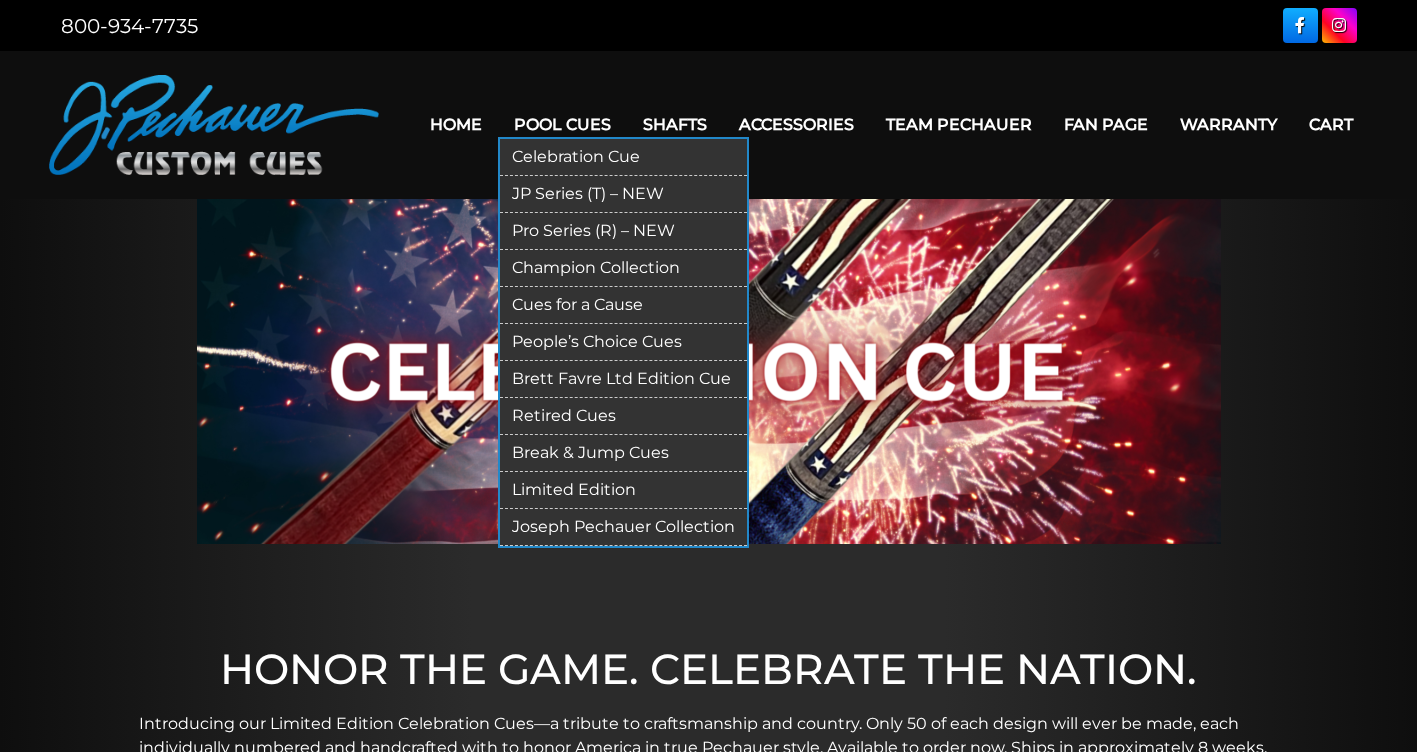 click on "Champion Collection" at bounding box center [623, 268] 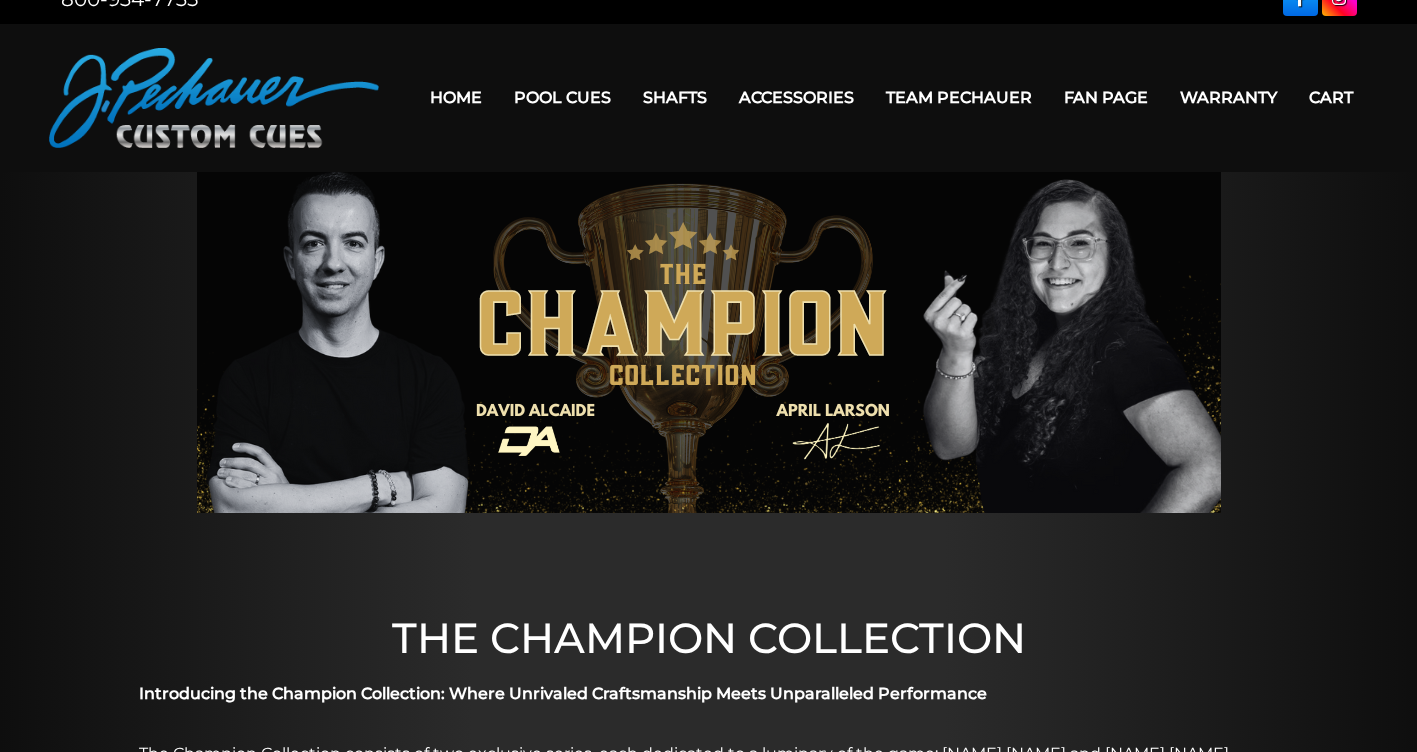 scroll, scrollTop: 0, scrollLeft: 0, axis: both 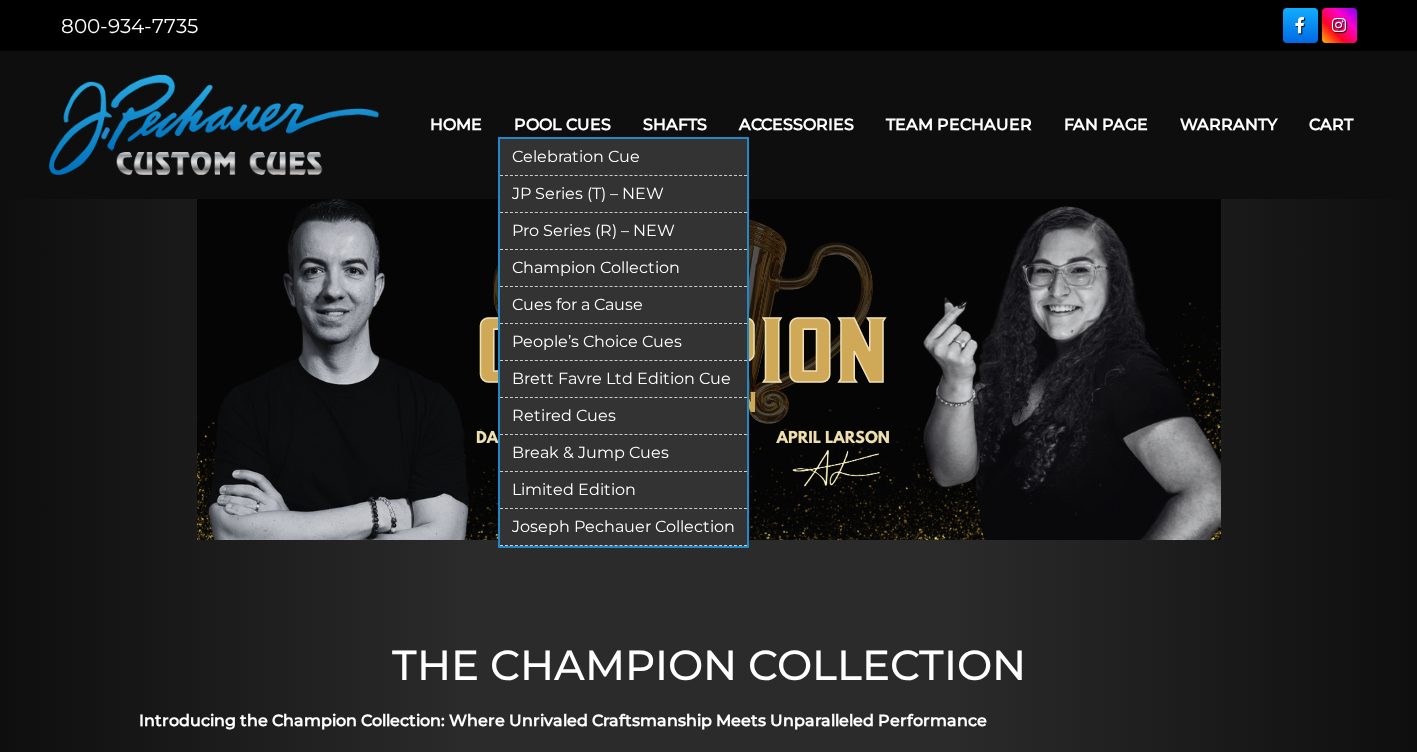 click on "Brett Favre Ltd Edition Cue" at bounding box center [623, 379] 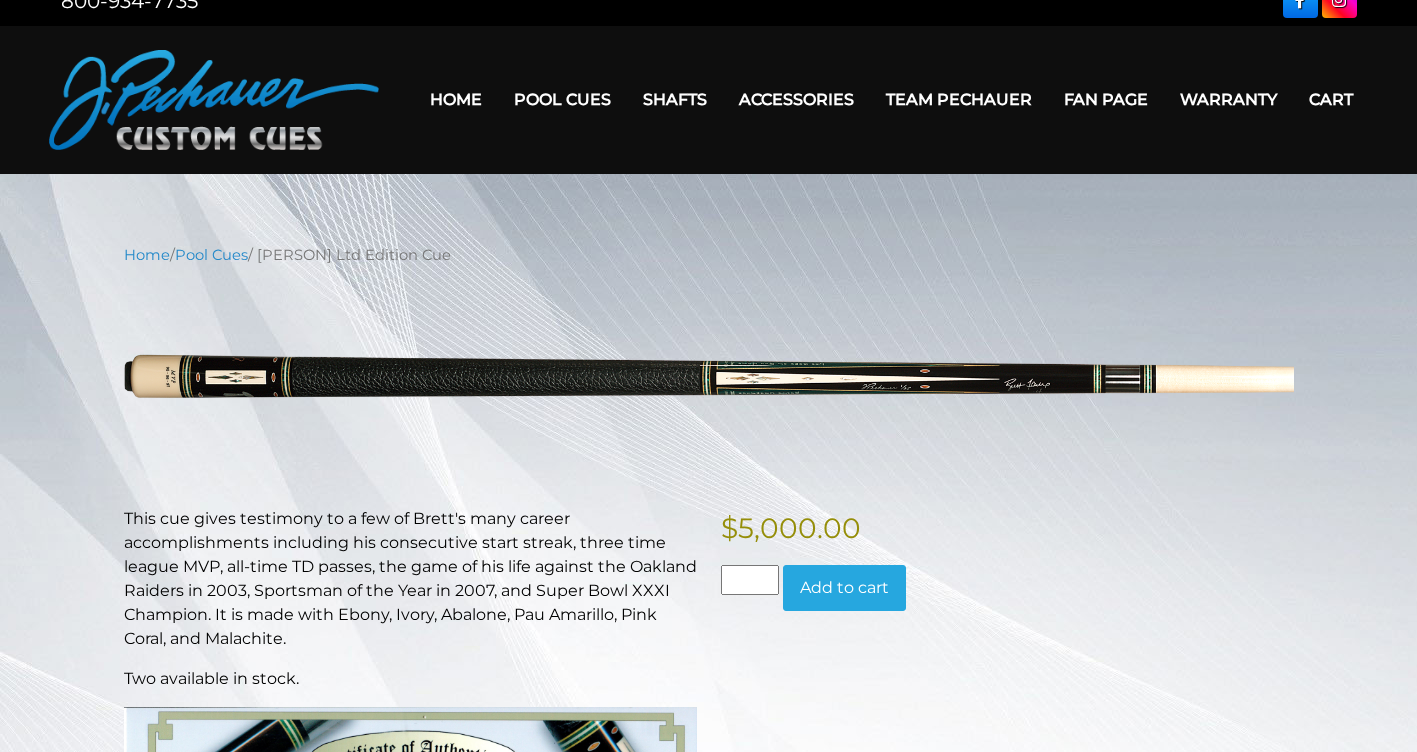 scroll, scrollTop: 0, scrollLeft: 0, axis: both 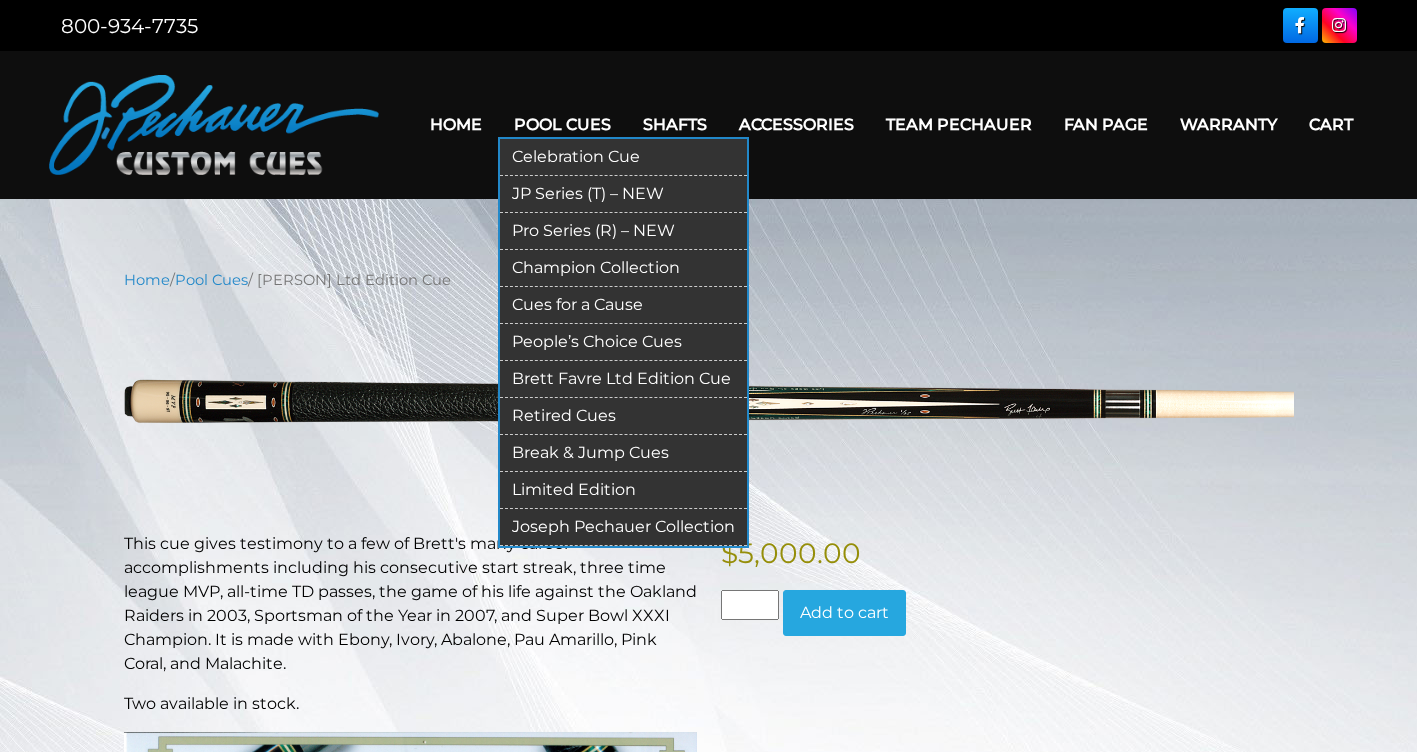 click on "JP Series (T) – NEW" at bounding box center [623, 194] 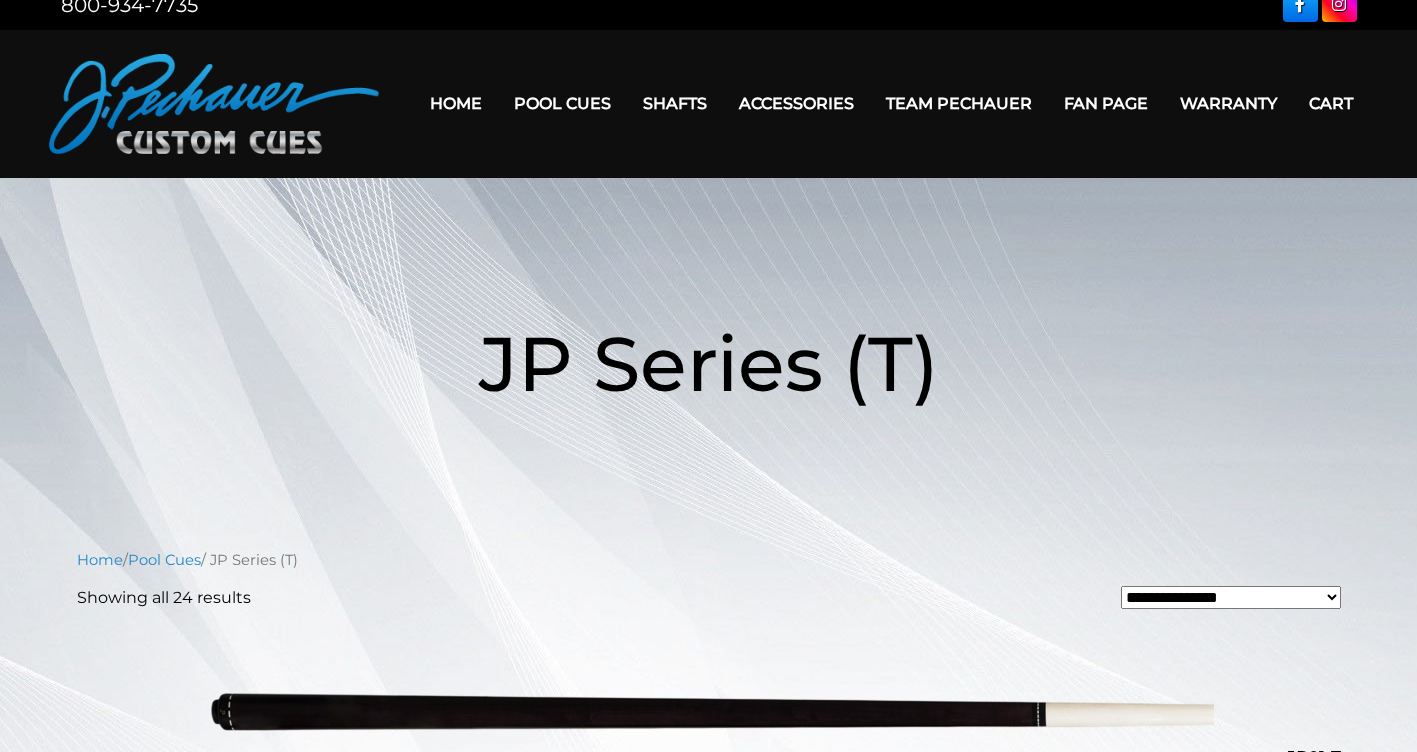 scroll, scrollTop: 0, scrollLeft: 0, axis: both 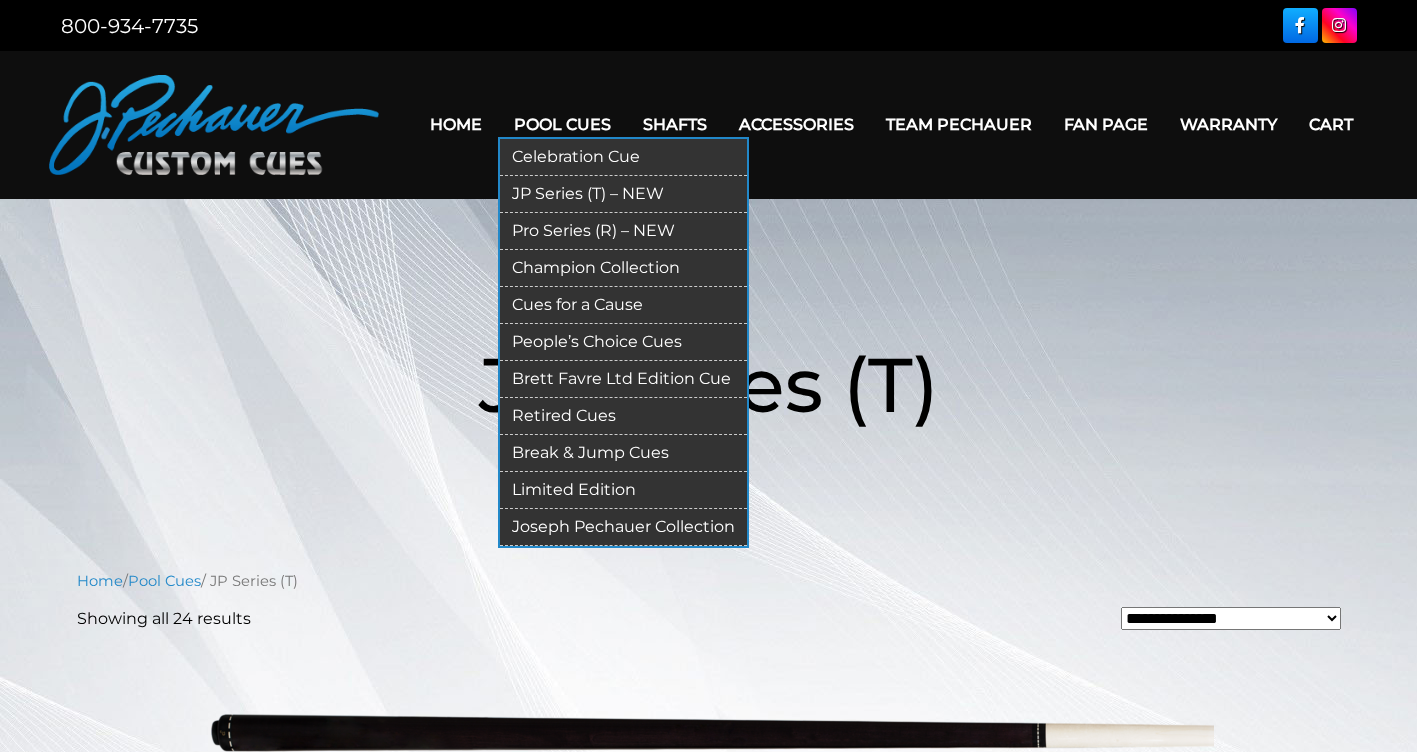 click on "Pro Series (R) – NEW" at bounding box center [623, 231] 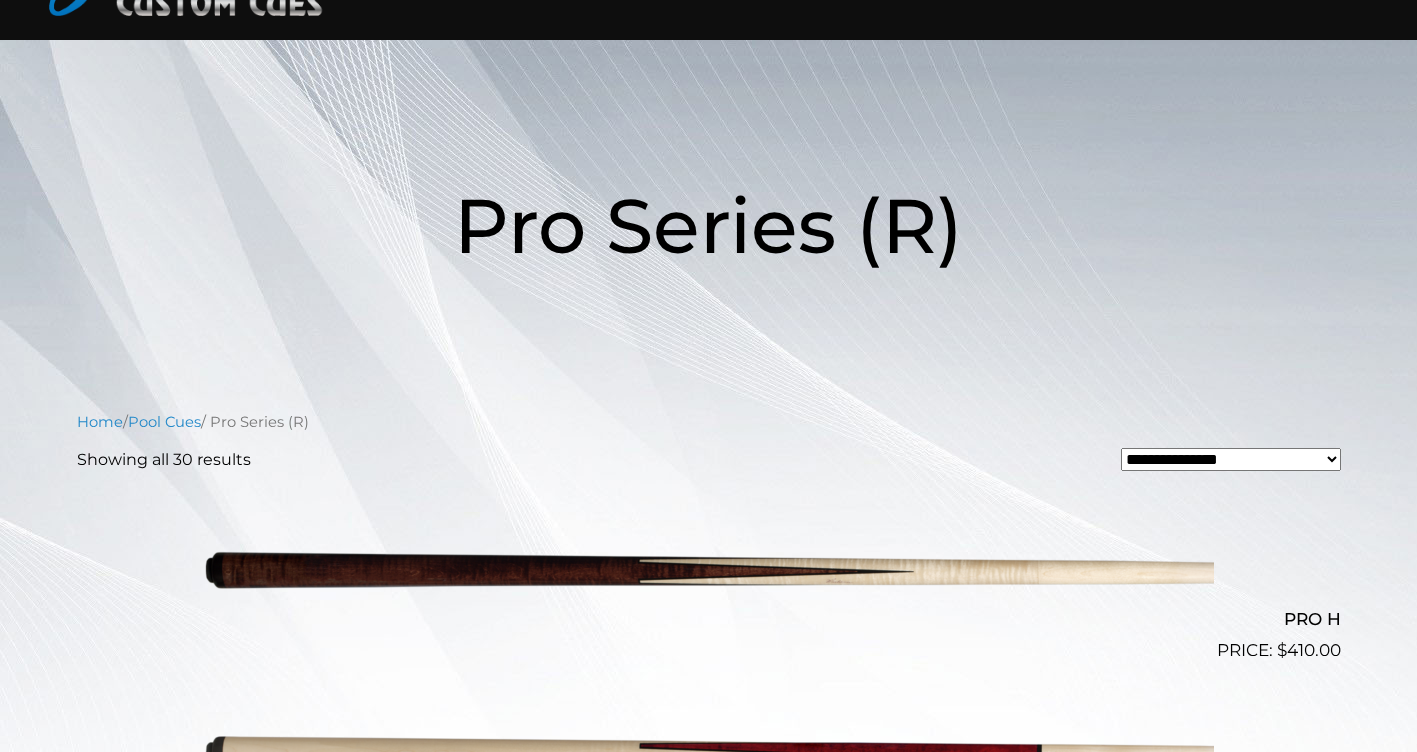 scroll, scrollTop: 0, scrollLeft: 0, axis: both 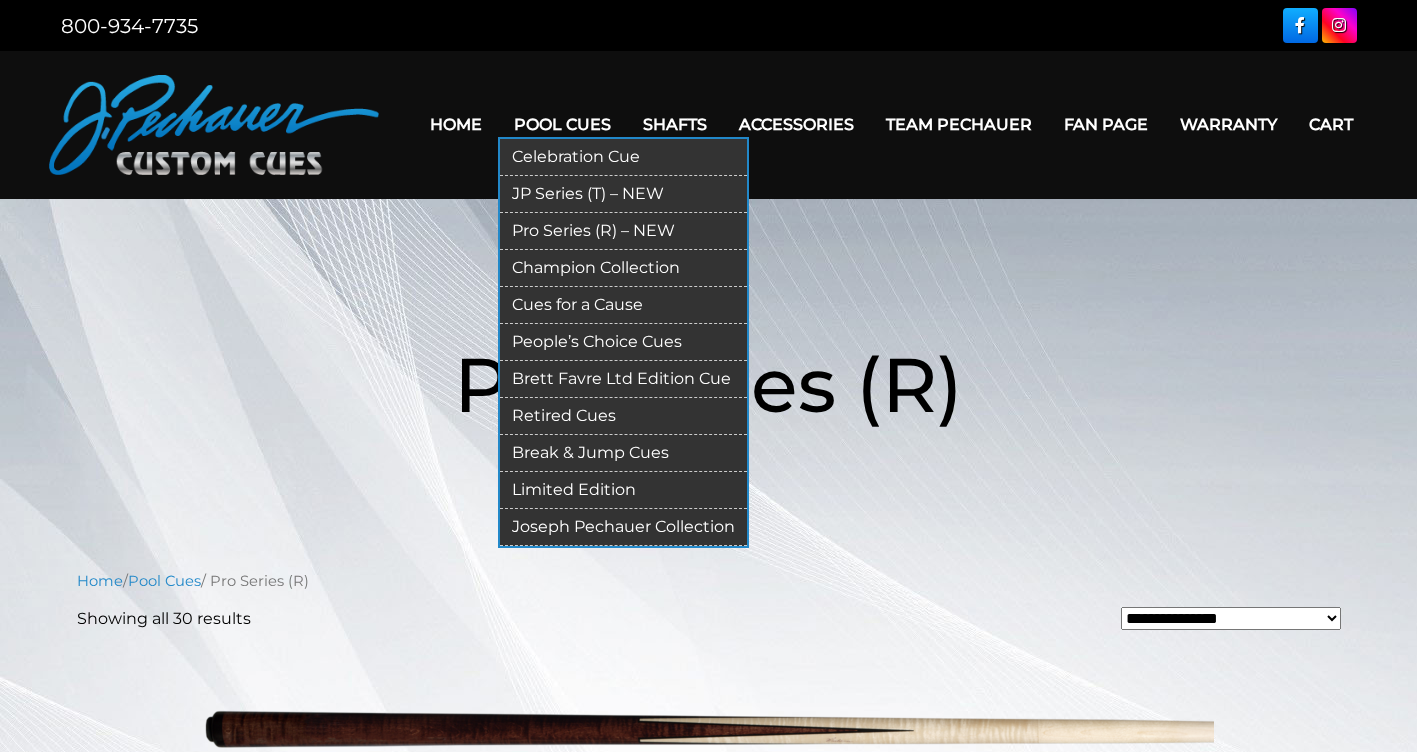click on "Champion Collection" at bounding box center (623, 268) 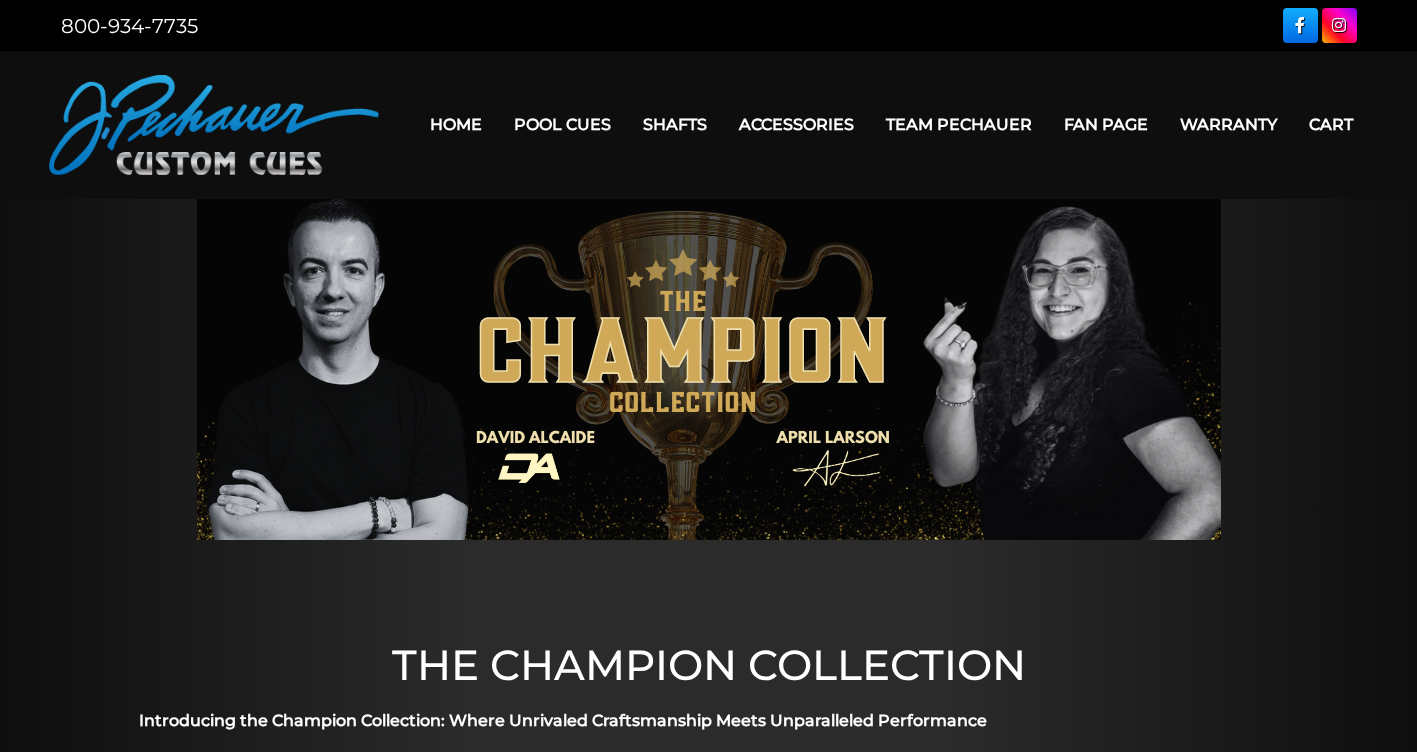scroll, scrollTop: 0, scrollLeft: 0, axis: both 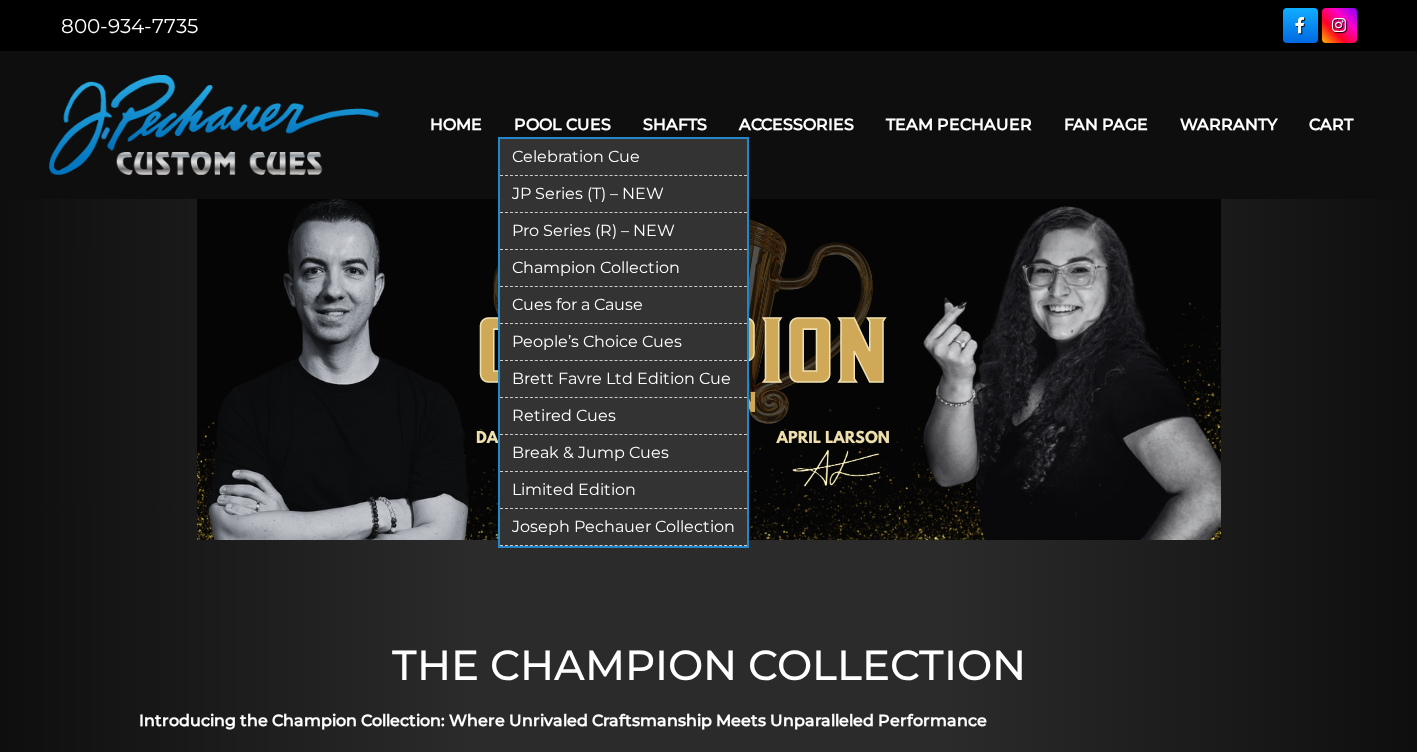 click on "People’s Choice Cues" at bounding box center [623, 342] 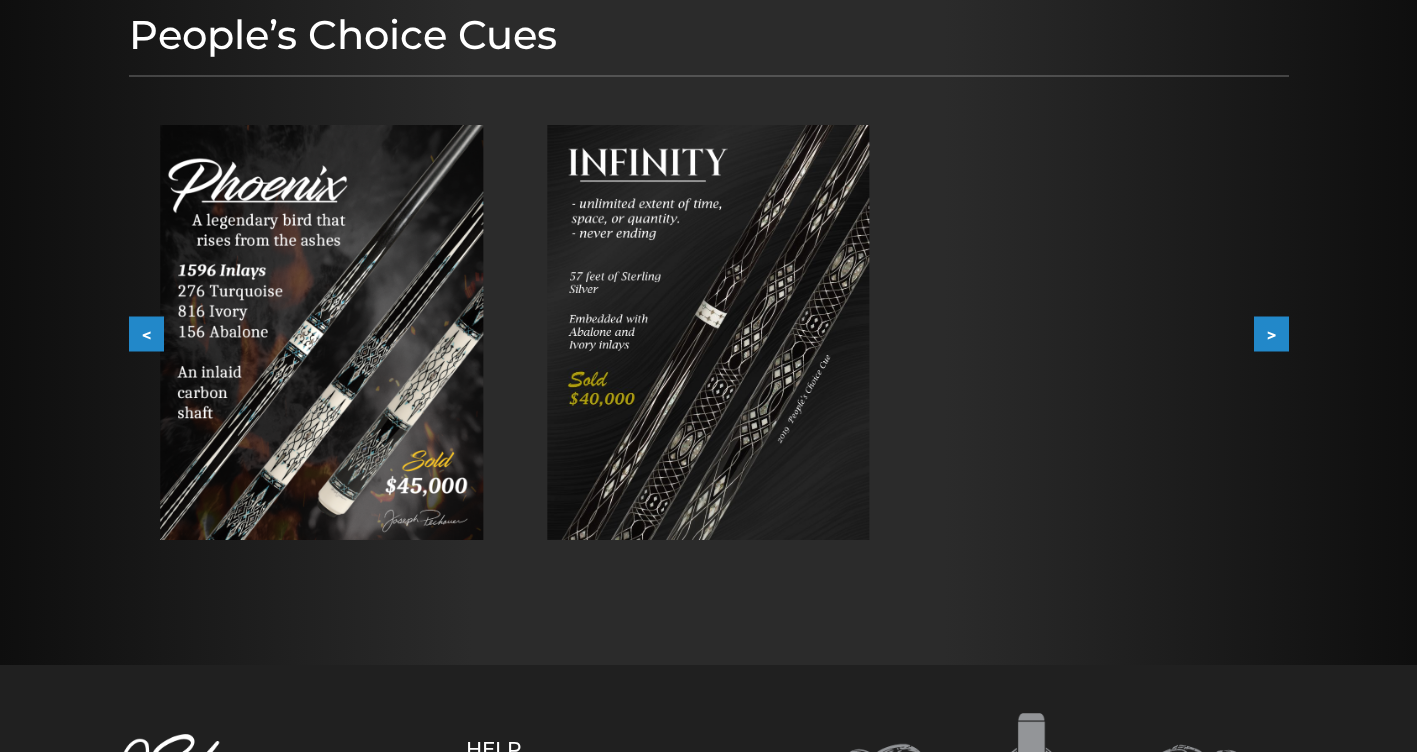scroll, scrollTop: 0, scrollLeft: 0, axis: both 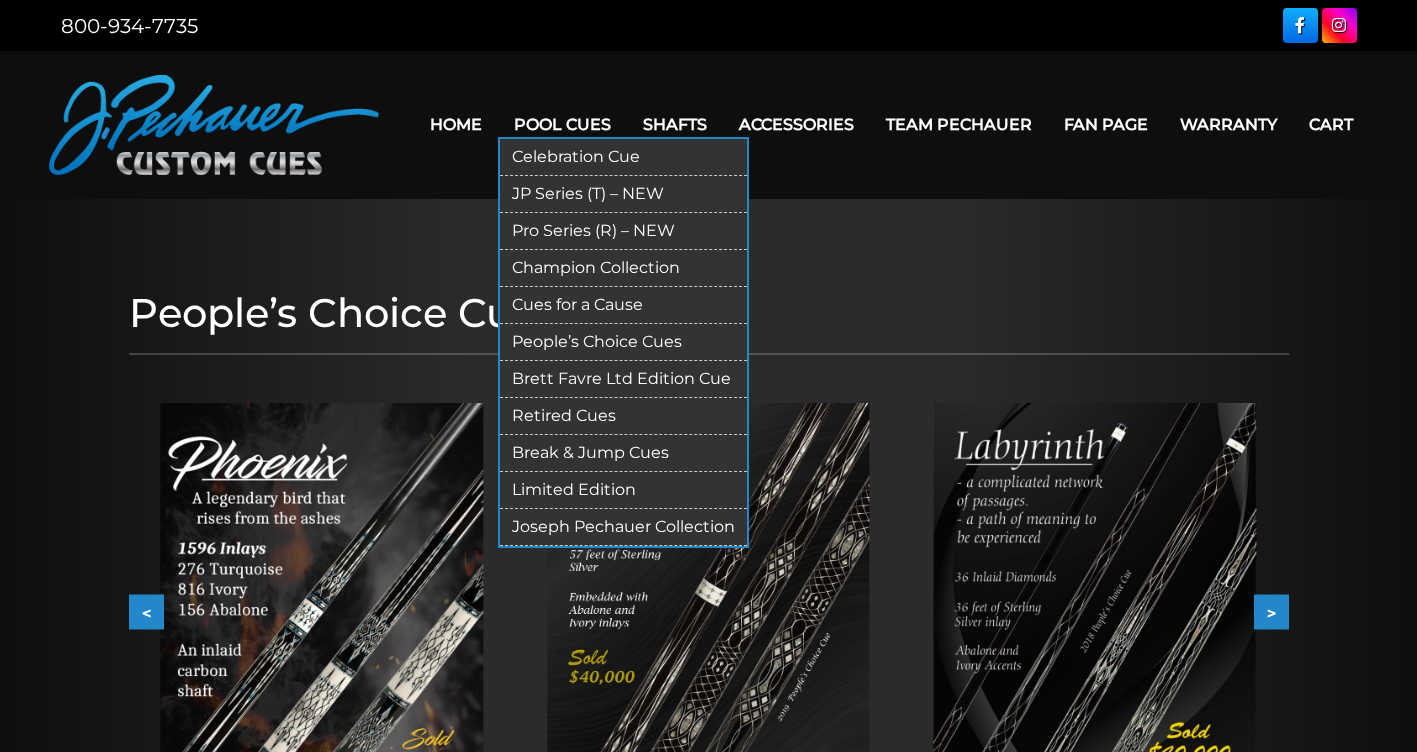 click on "Retired Cues" at bounding box center (623, 416) 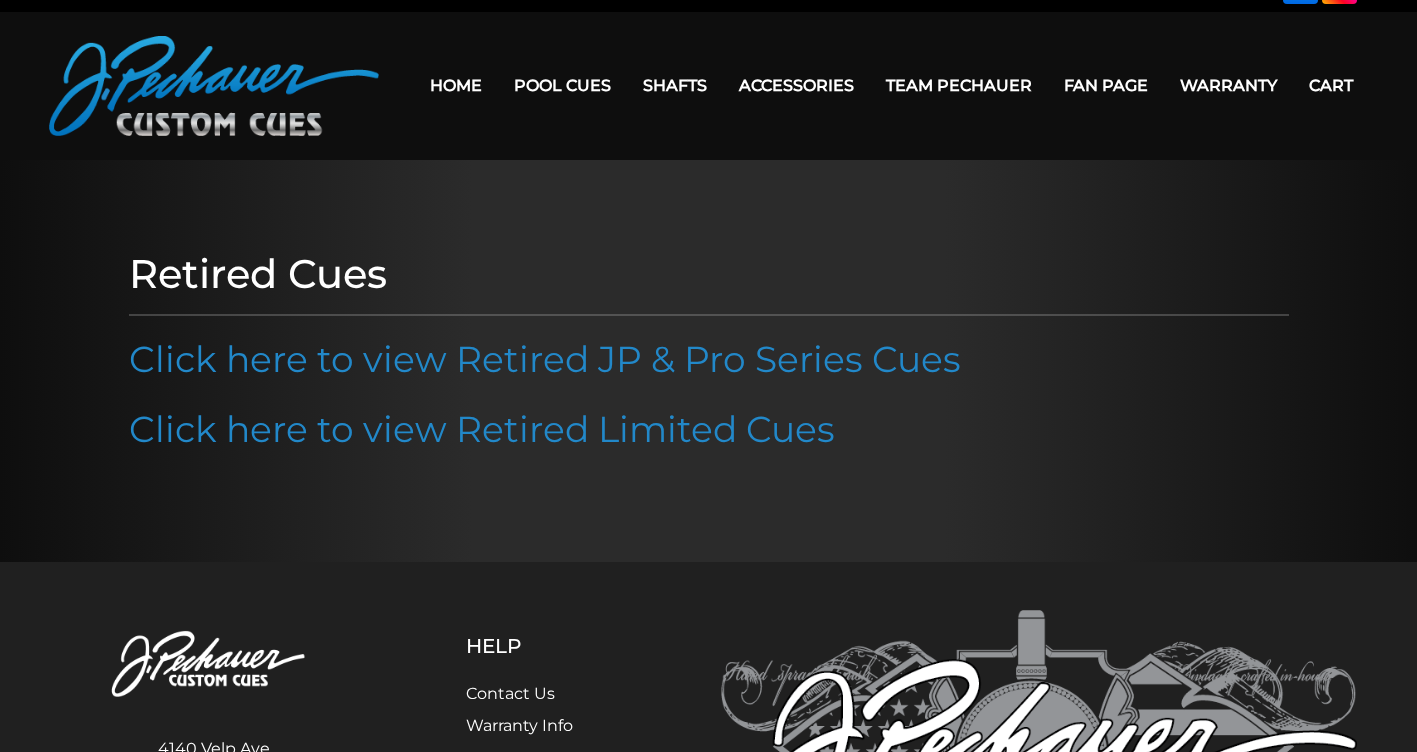 scroll, scrollTop: 0, scrollLeft: 0, axis: both 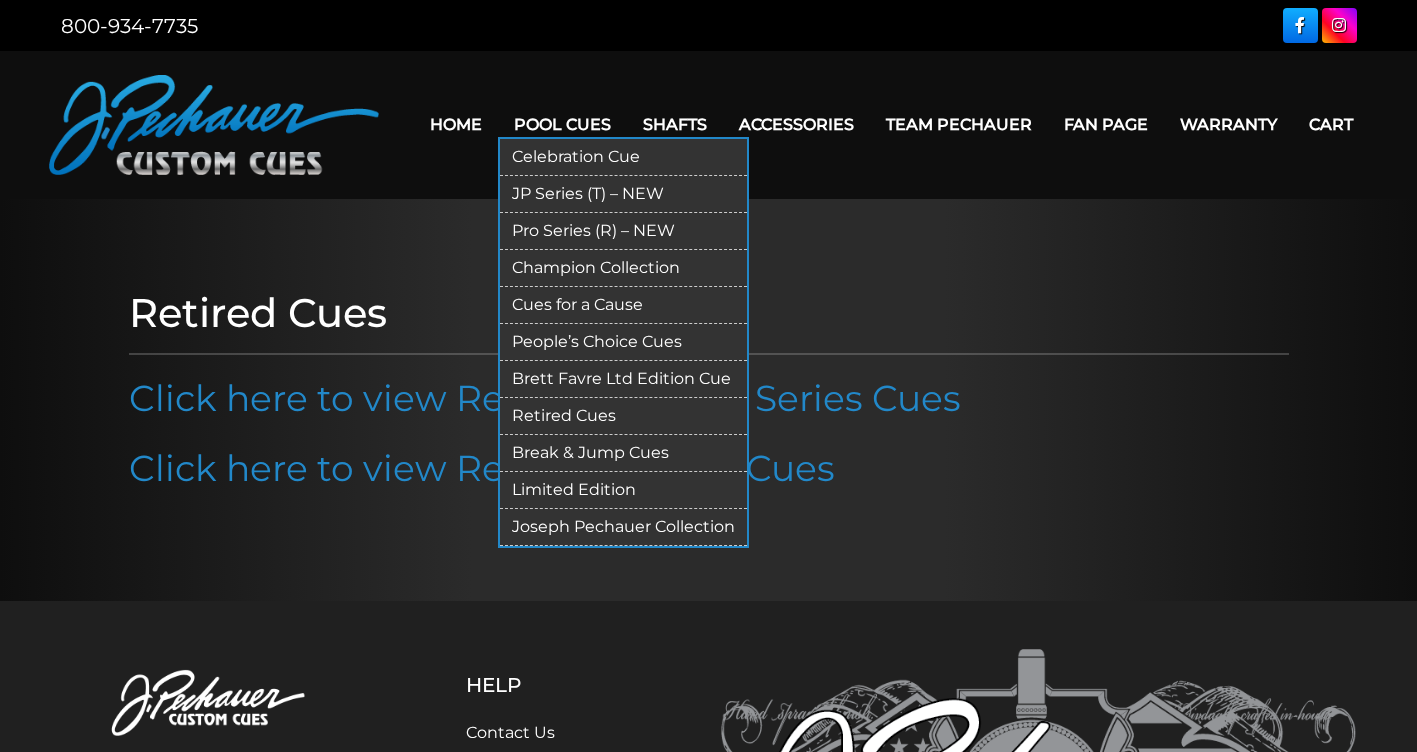 click on "Limited Edition" at bounding box center [623, 490] 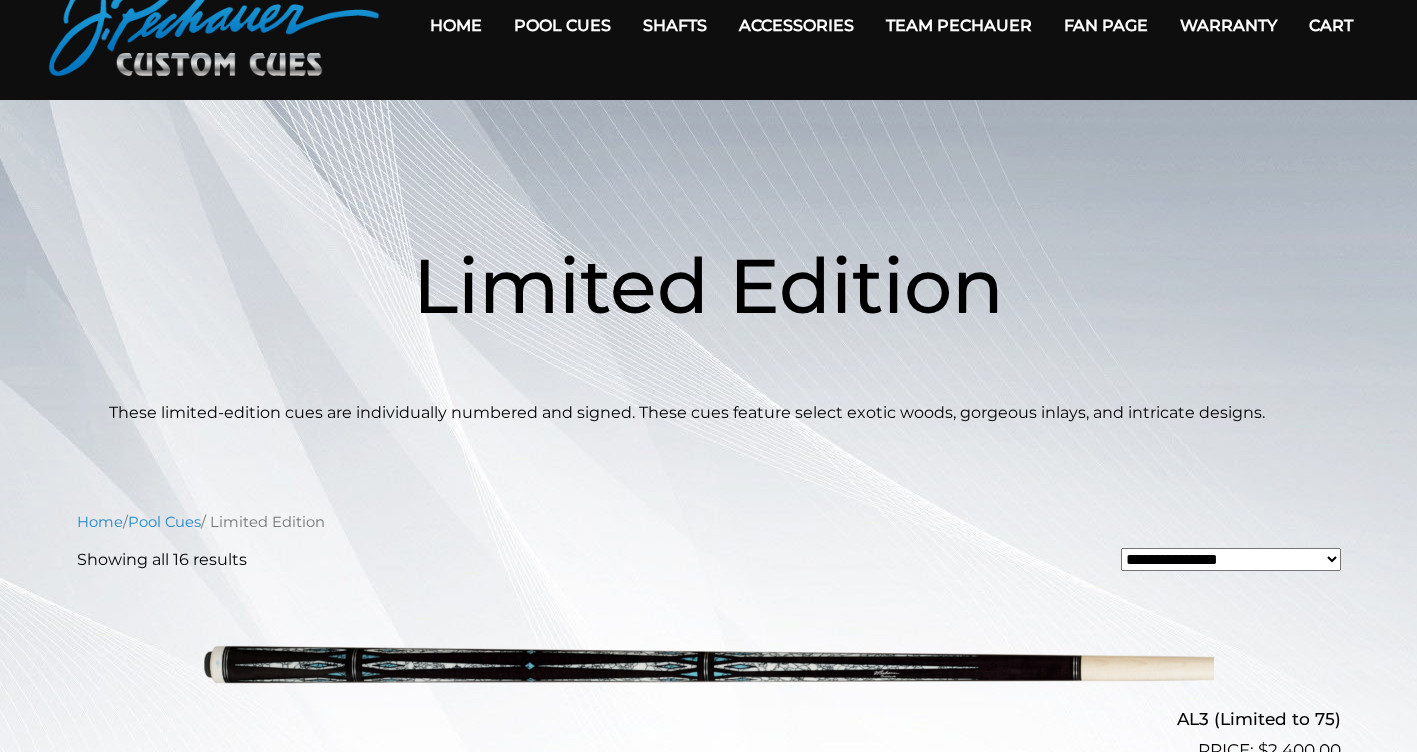 scroll, scrollTop: 0, scrollLeft: 0, axis: both 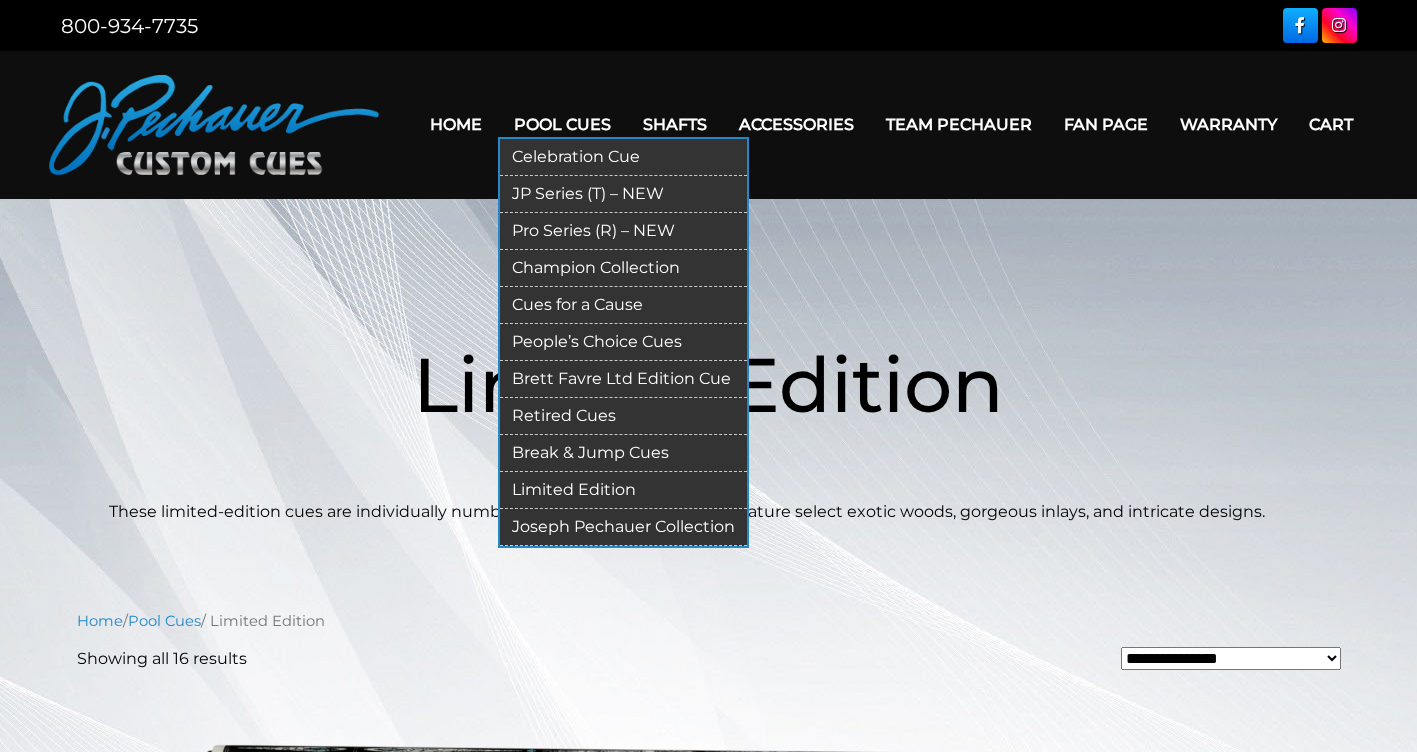 click on "Joseph Pechauer Collection" at bounding box center (623, 527) 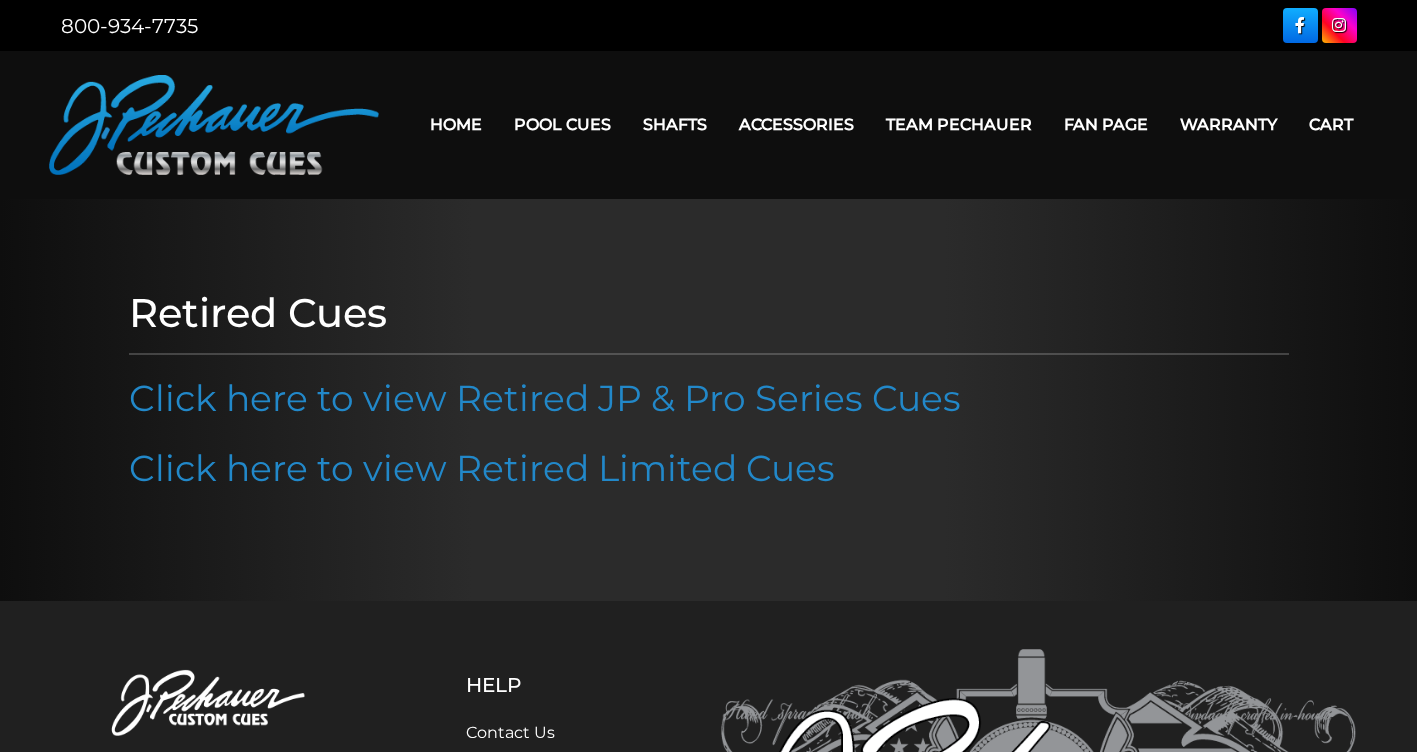 scroll, scrollTop: 0, scrollLeft: 0, axis: both 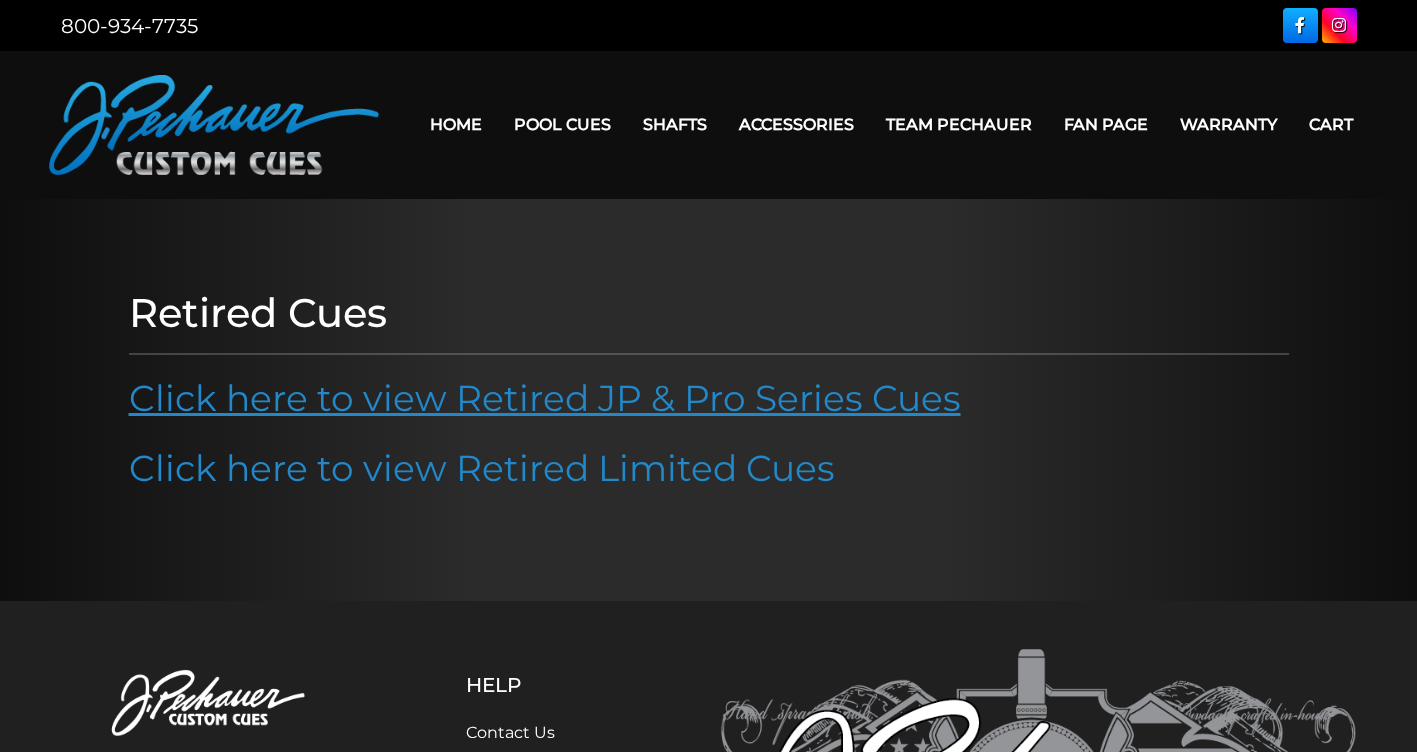 click on "Click here to view Retired JP & Pro Series Cues" at bounding box center (545, 398) 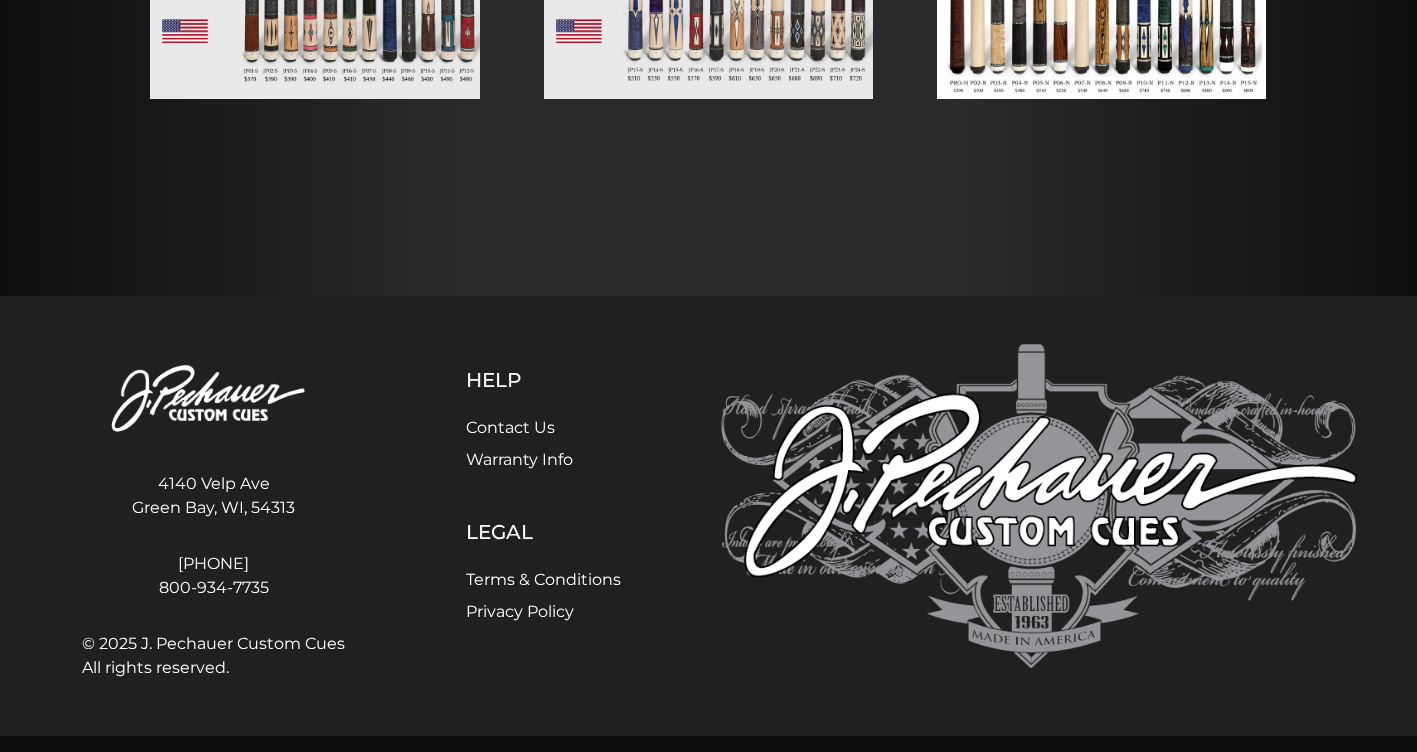 scroll, scrollTop: 0, scrollLeft: 0, axis: both 